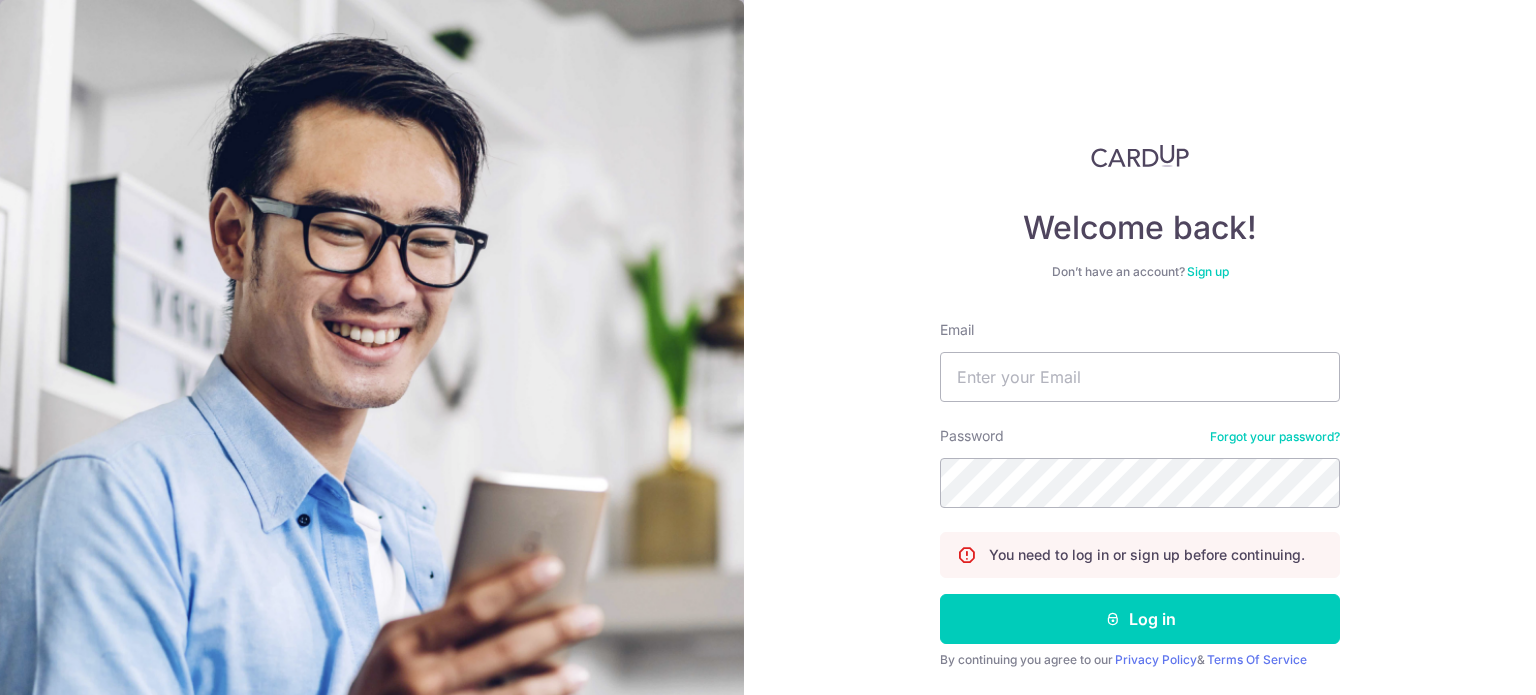 click on "Email" at bounding box center (1140, 377) 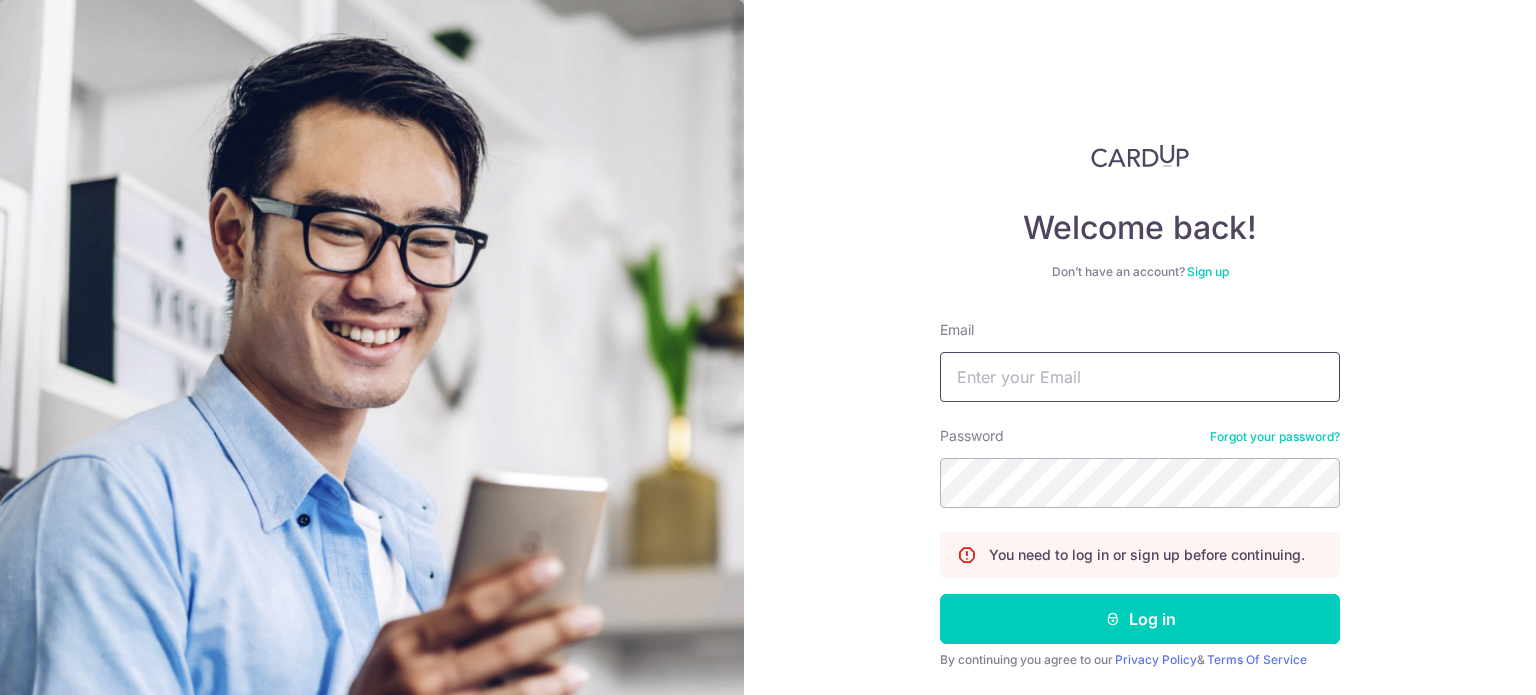 scroll, scrollTop: 0, scrollLeft: 0, axis: both 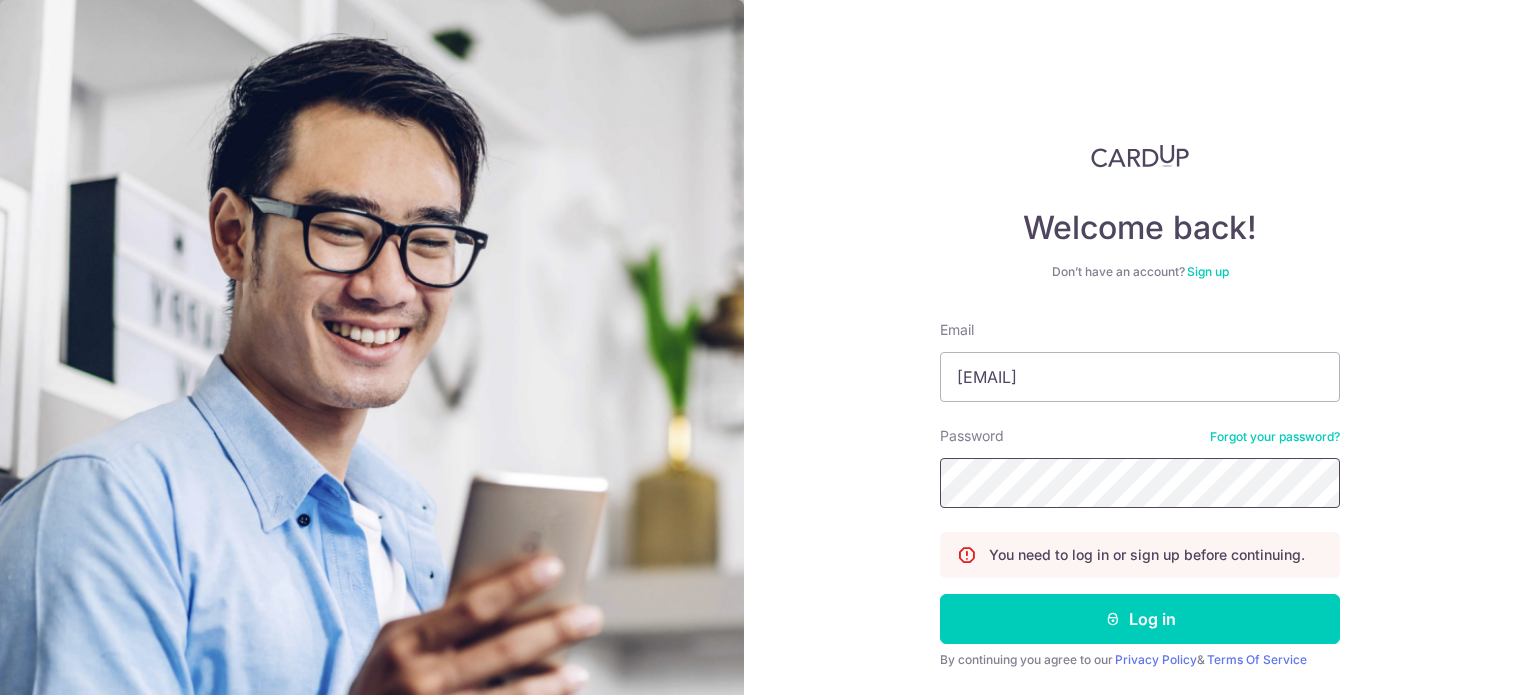 click on "Log in" at bounding box center [1140, 619] 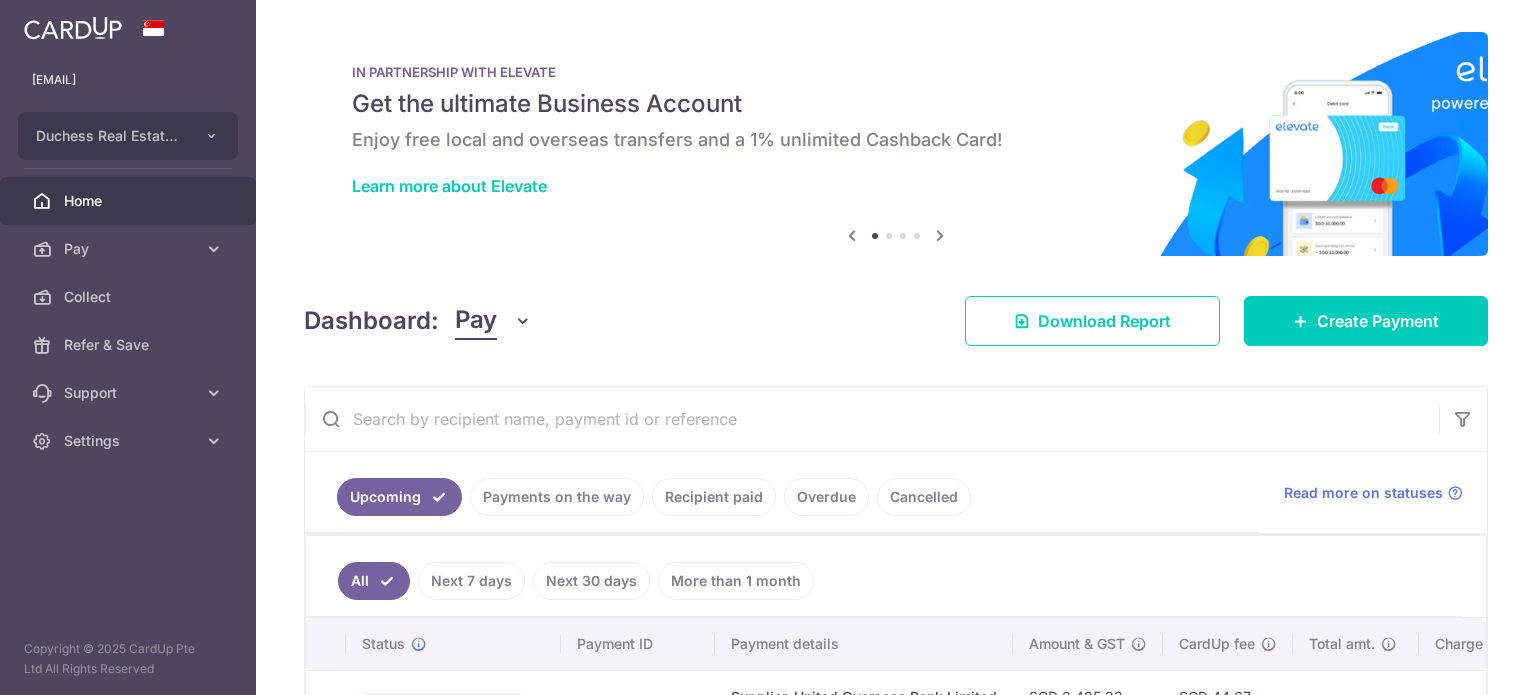 scroll, scrollTop: 0, scrollLeft: 0, axis: both 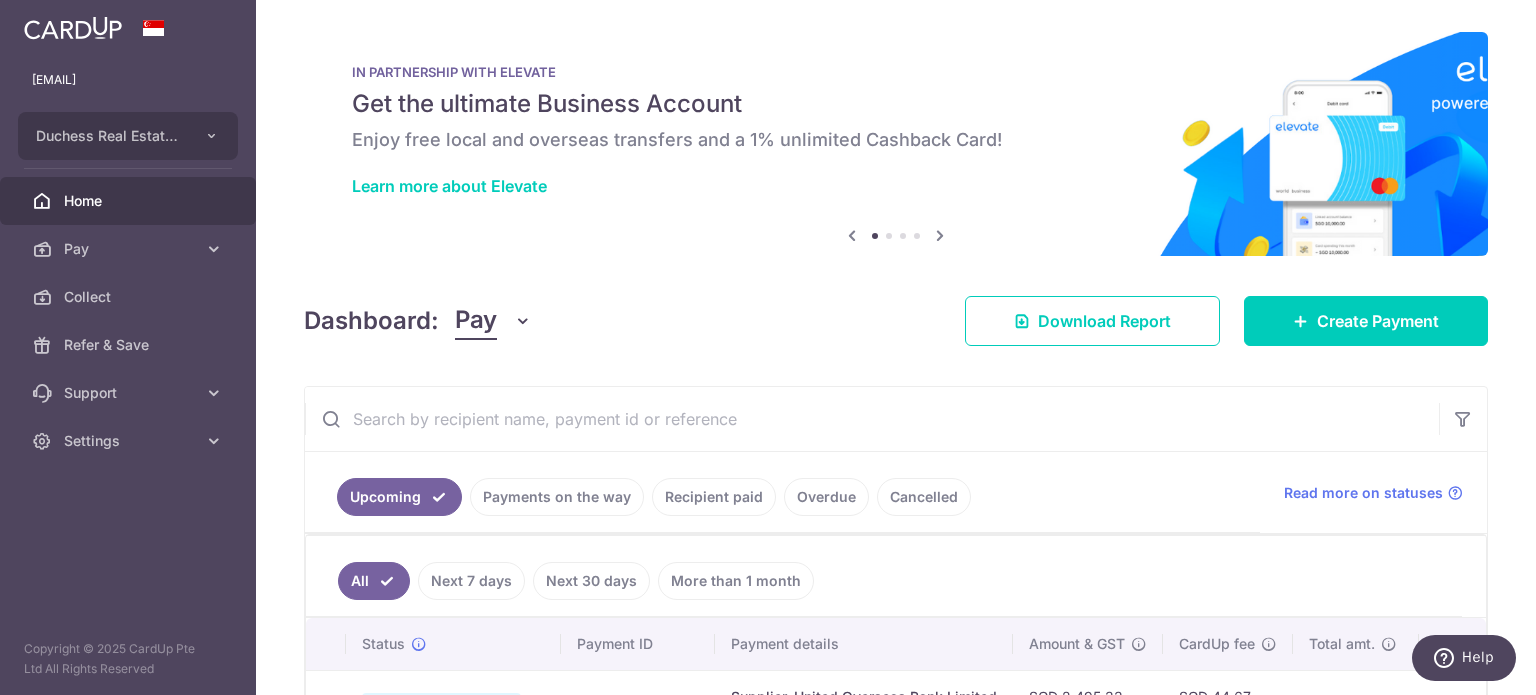 click on "Payments on the way" at bounding box center (557, 497) 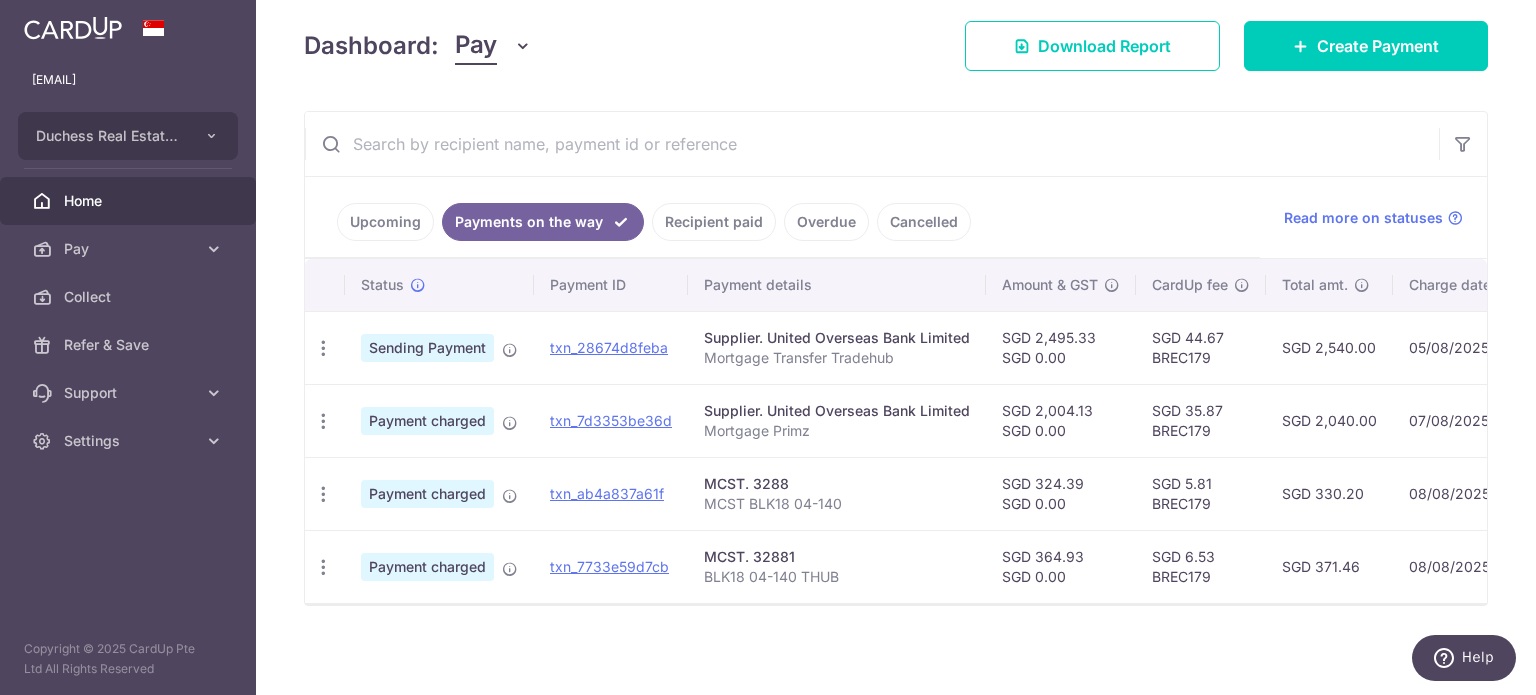 scroll, scrollTop: 287, scrollLeft: 0, axis: vertical 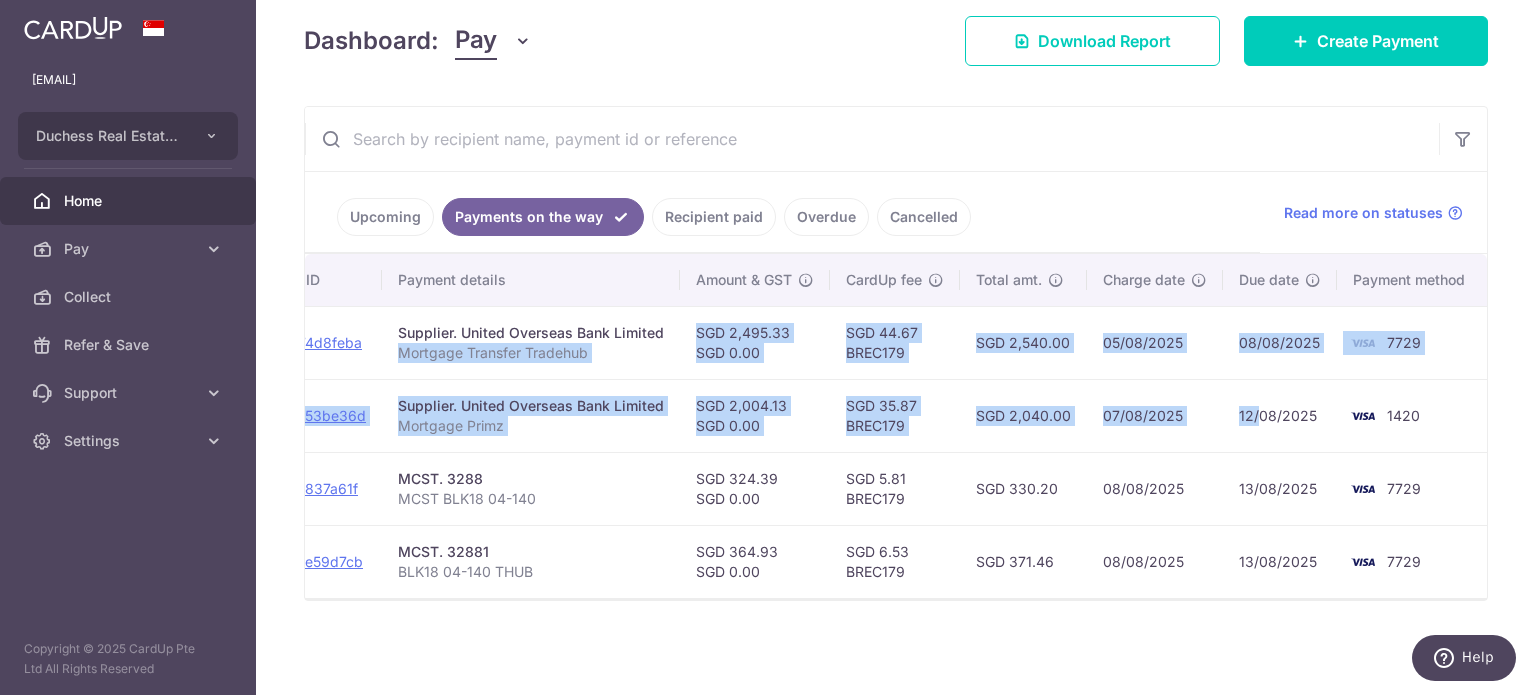 drag, startPoint x: 915, startPoint y: 369, endPoint x: 1207, endPoint y: 407, distance: 294.46222 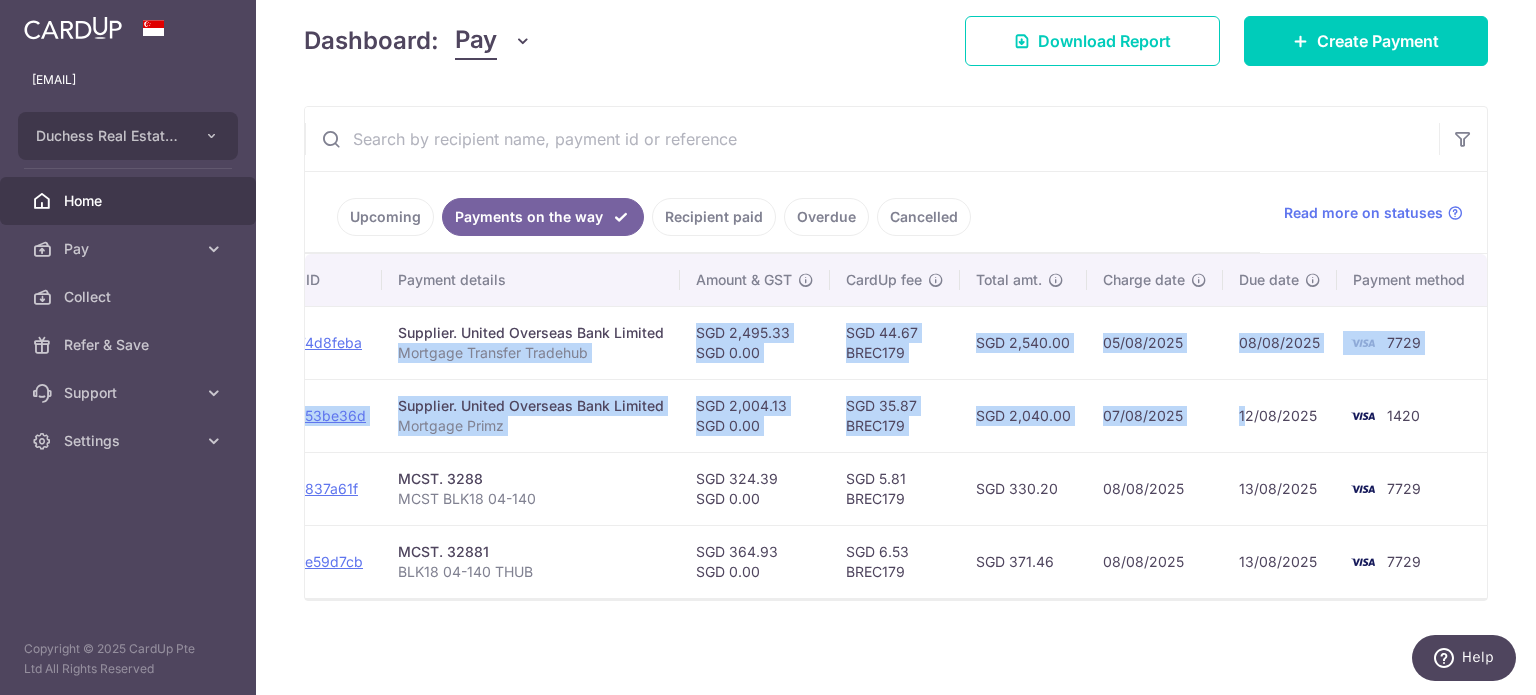 click on "SGD 2,040.00" at bounding box center (1023, 415) 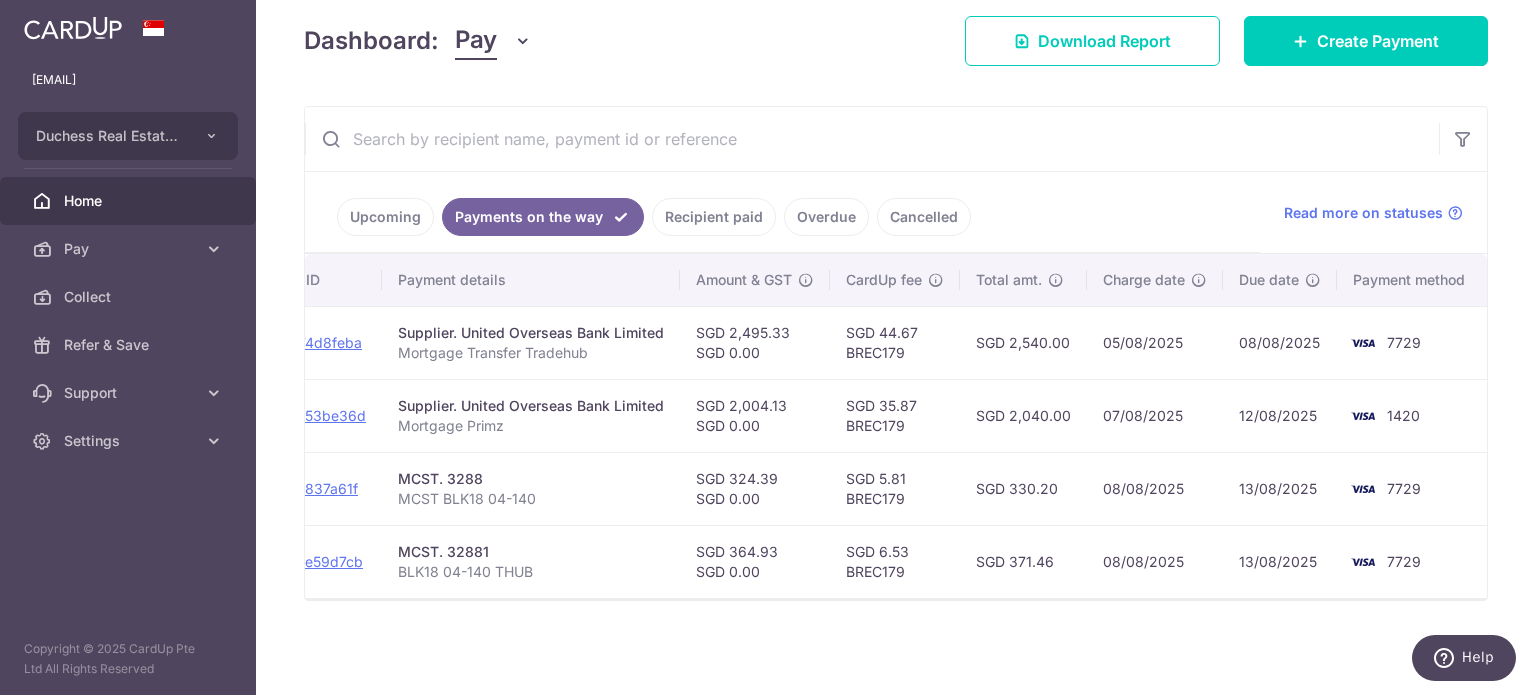 click on "SGD 35.87
BREC179" at bounding box center [895, 415] 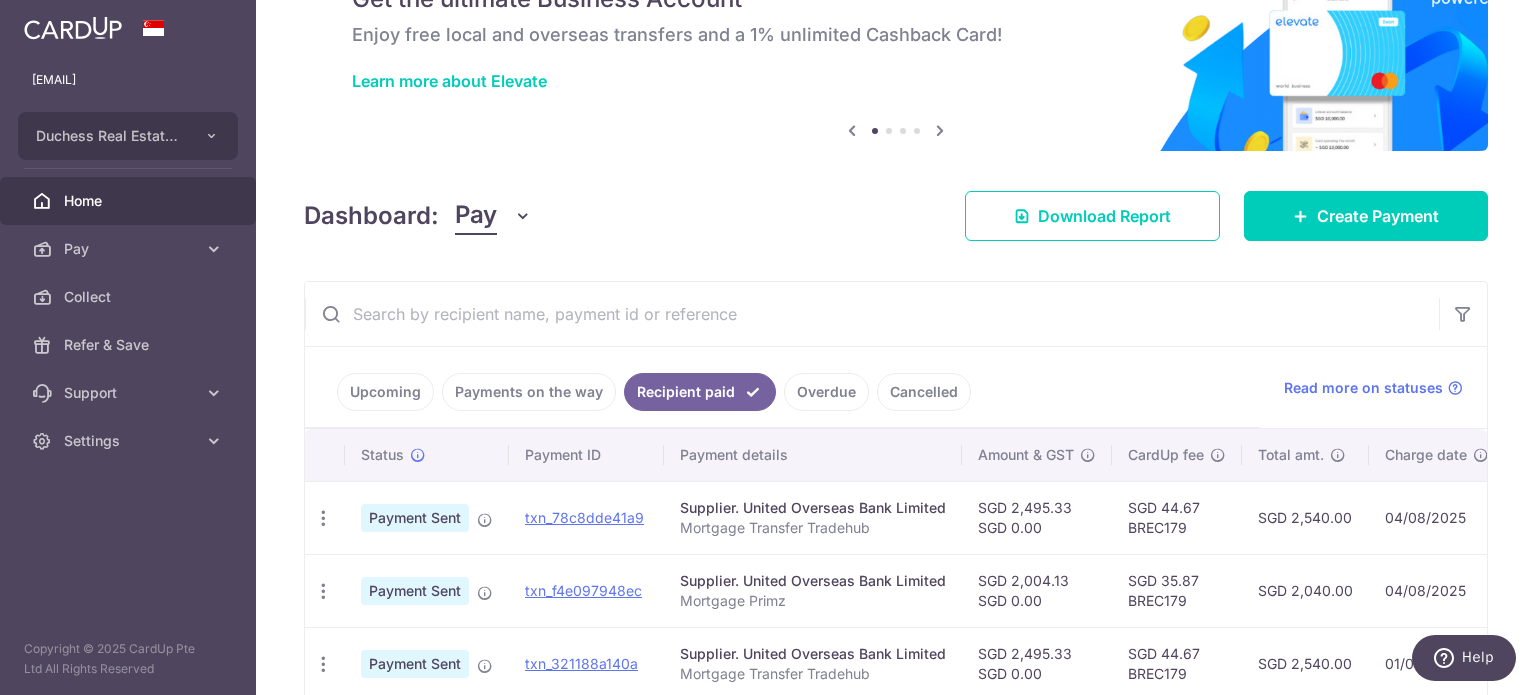 scroll, scrollTop: 287, scrollLeft: 0, axis: vertical 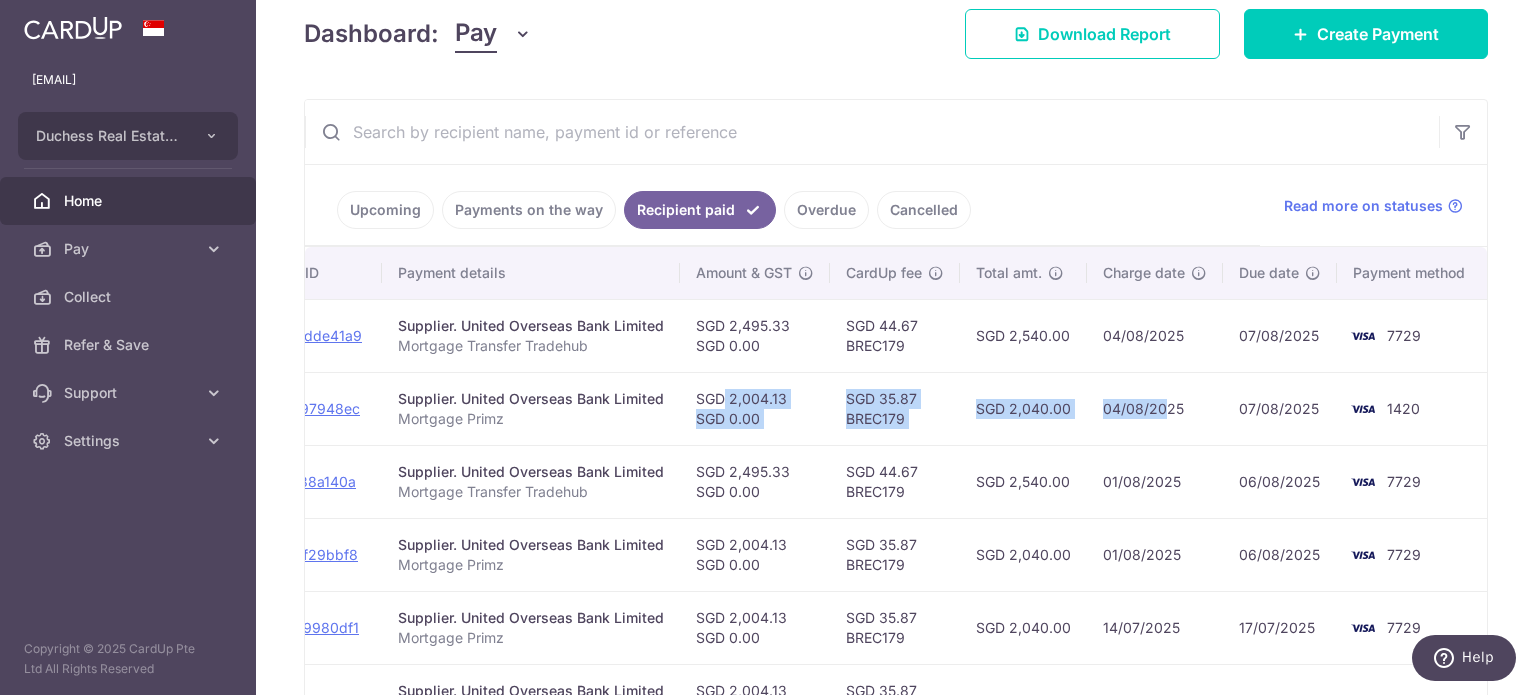 drag, startPoint x: 1139, startPoint y: 375, endPoint x: 1007, endPoint y: 423, distance: 140.4564 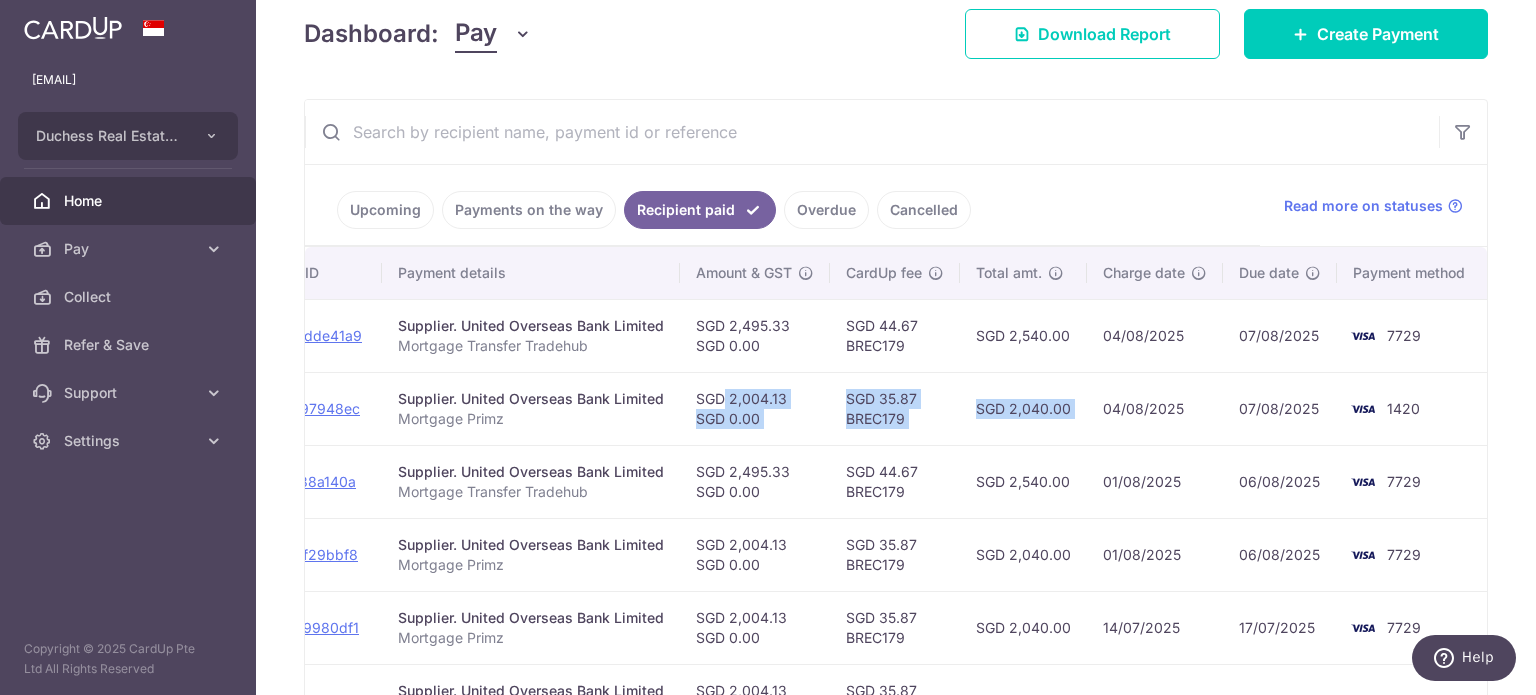 click on "SGD 35.87
BREC179" at bounding box center (895, 408) 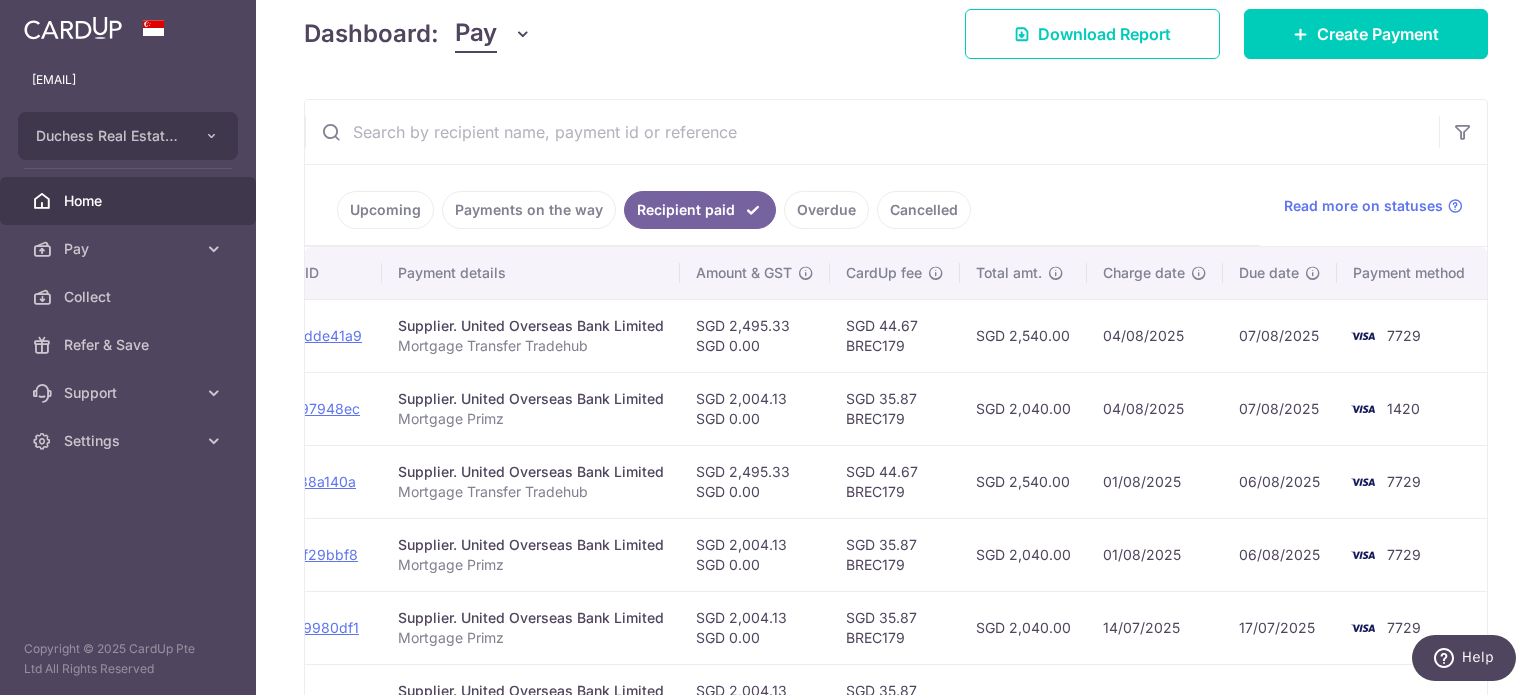 click on "Payments on the way" at bounding box center (529, 210) 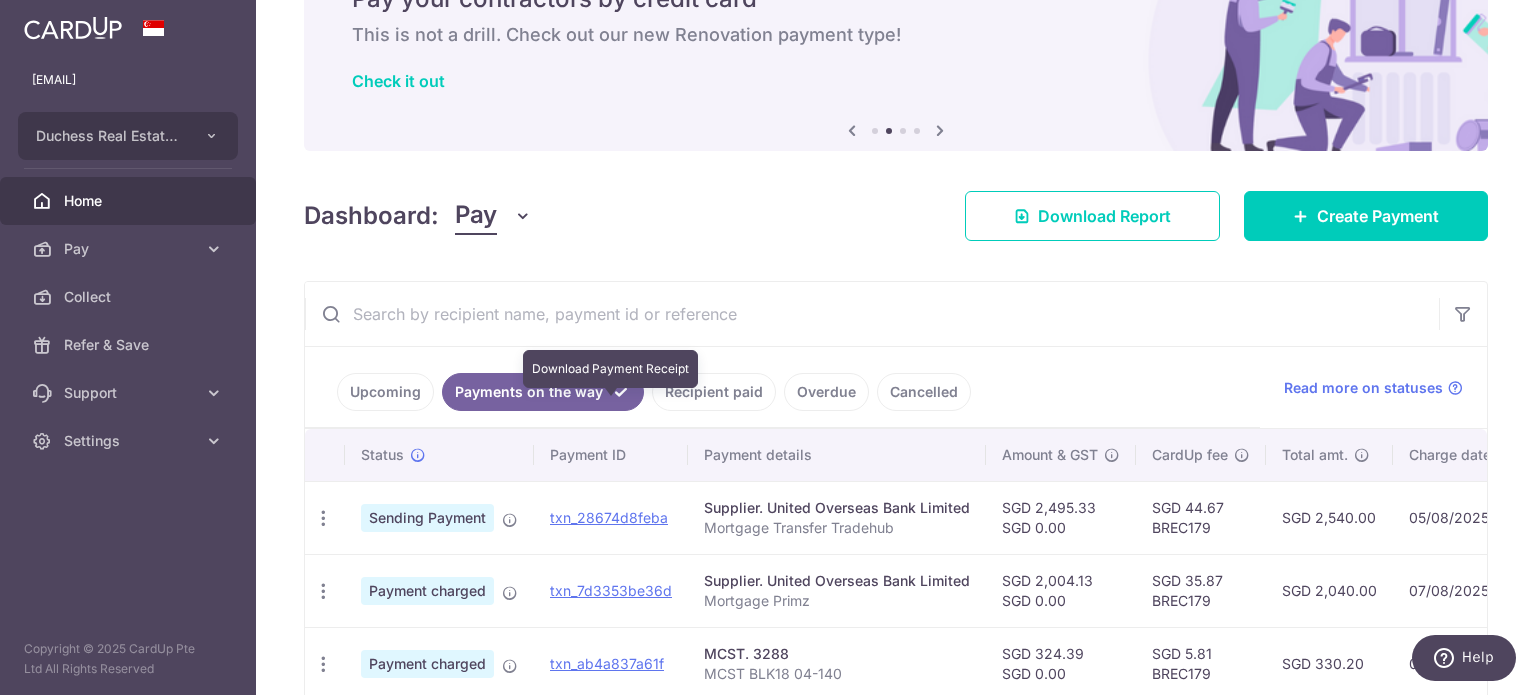 scroll, scrollTop: 287, scrollLeft: 0, axis: vertical 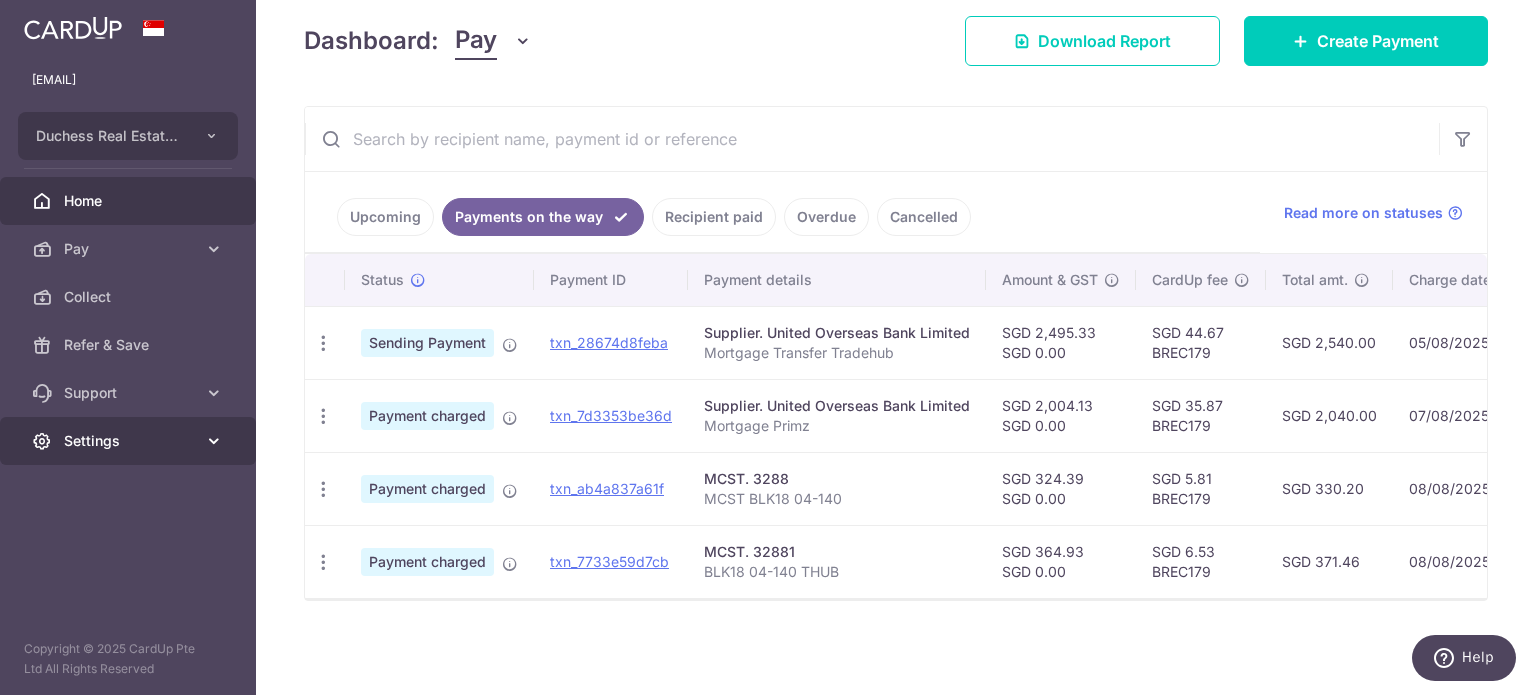 click on "Settings" at bounding box center [128, 441] 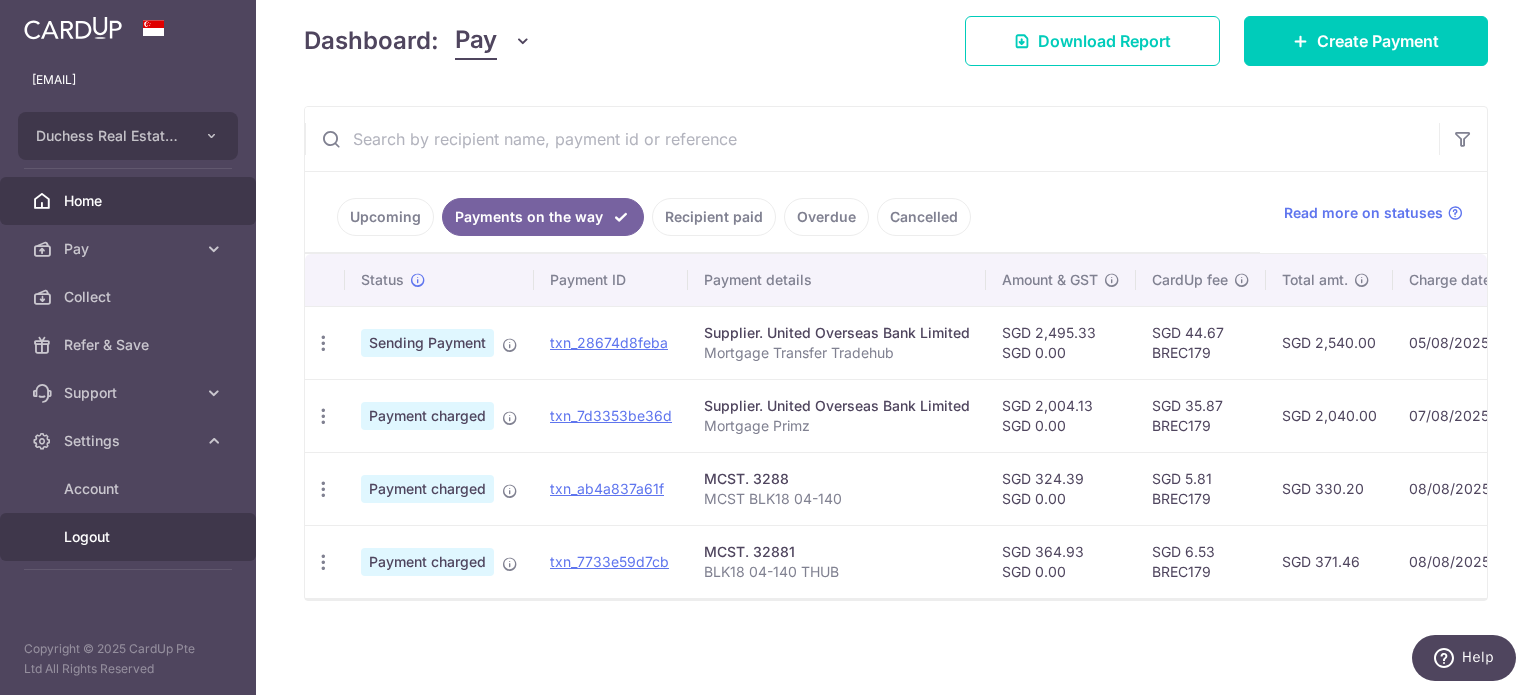 click on "Logout" at bounding box center (130, 537) 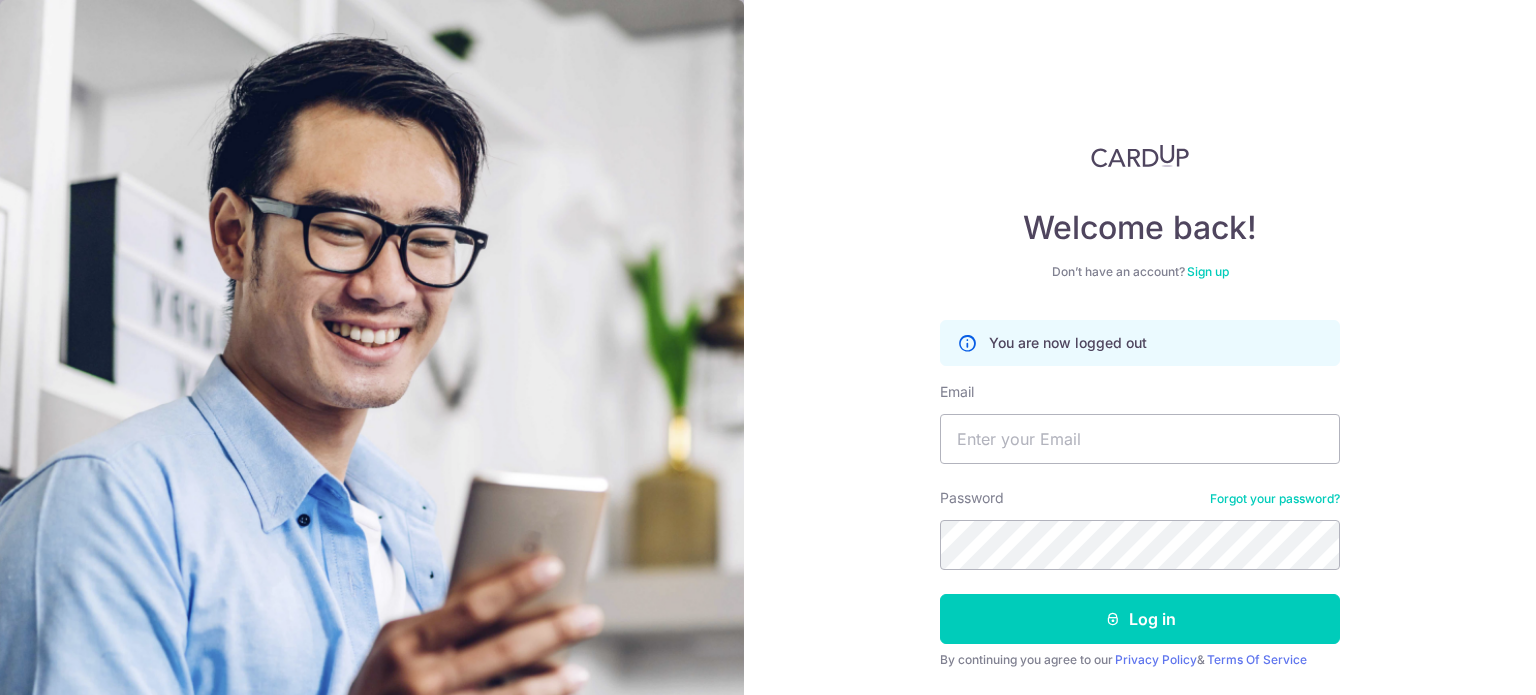 click on "Email" at bounding box center (1140, 439) 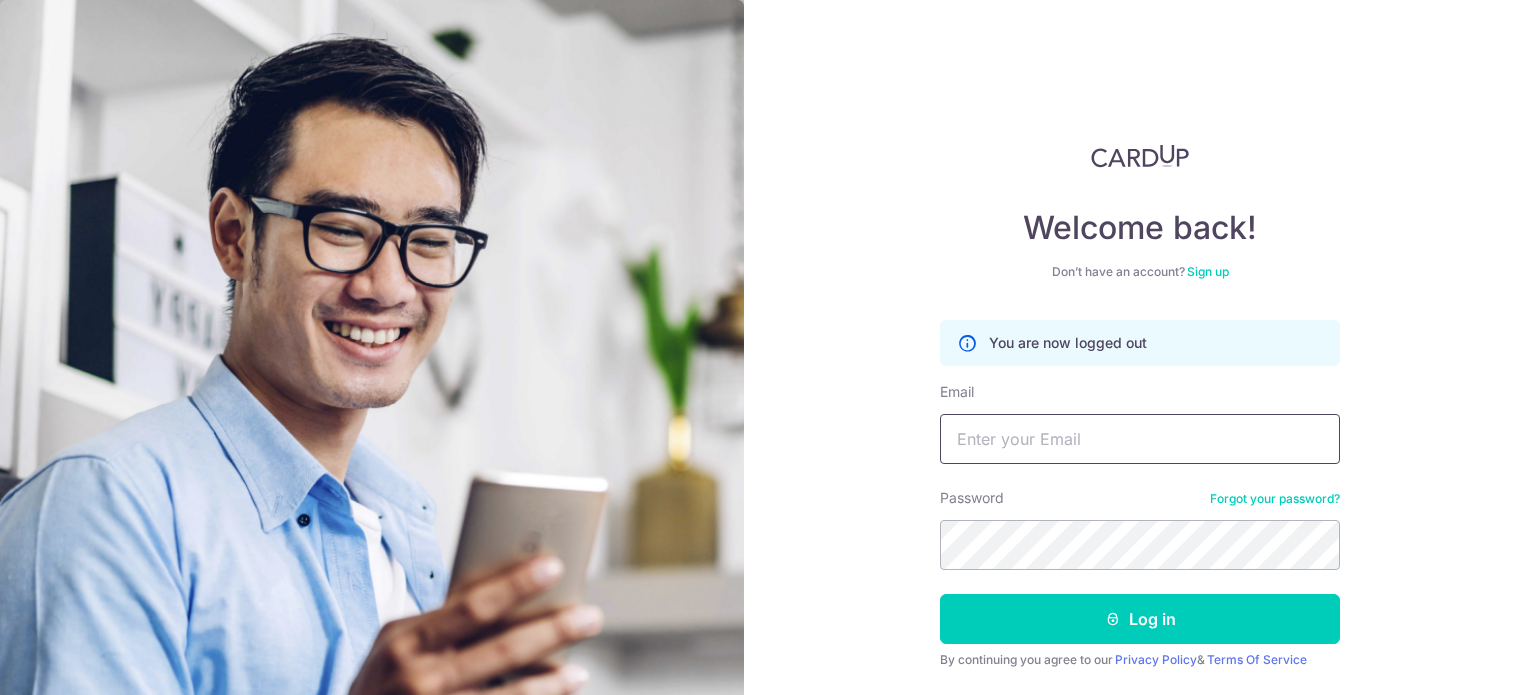 scroll, scrollTop: 0, scrollLeft: 0, axis: both 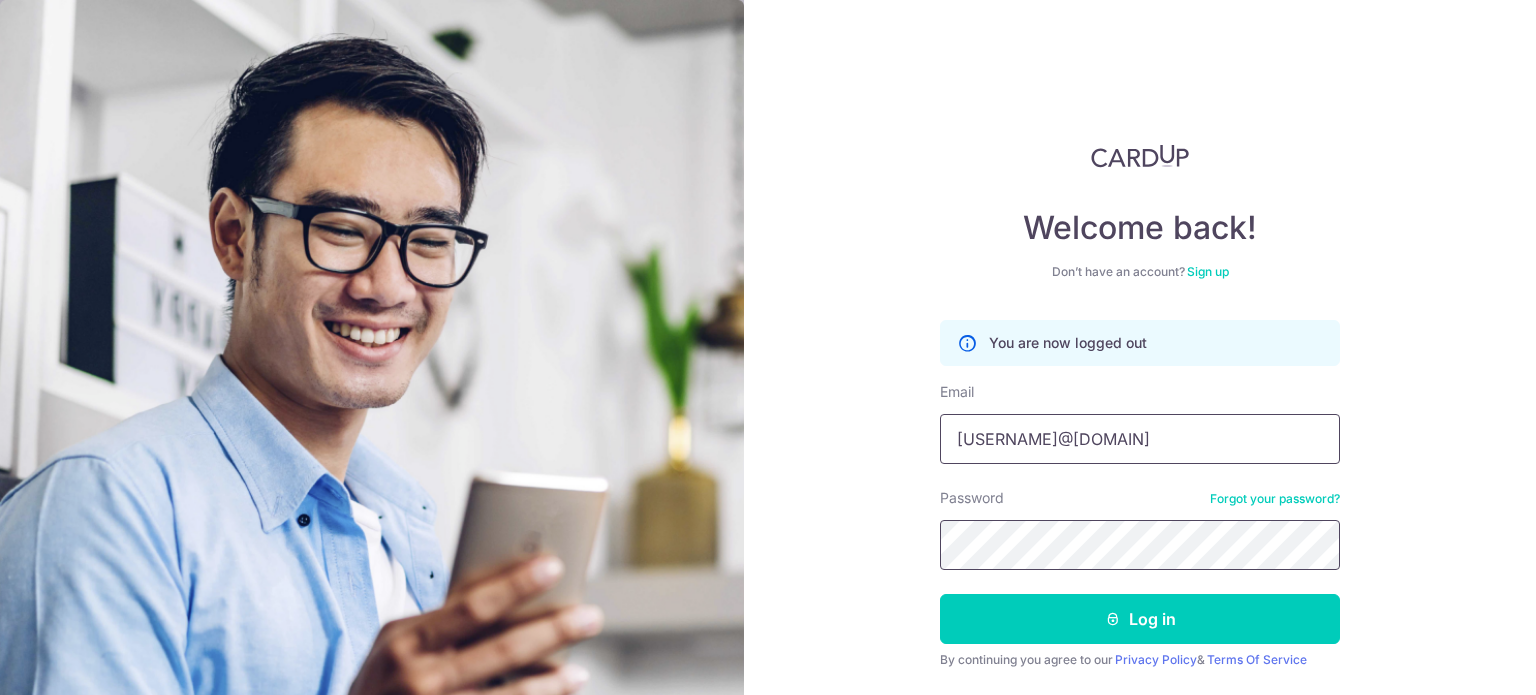 click on "Log in" at bounding box center [1140, 619] 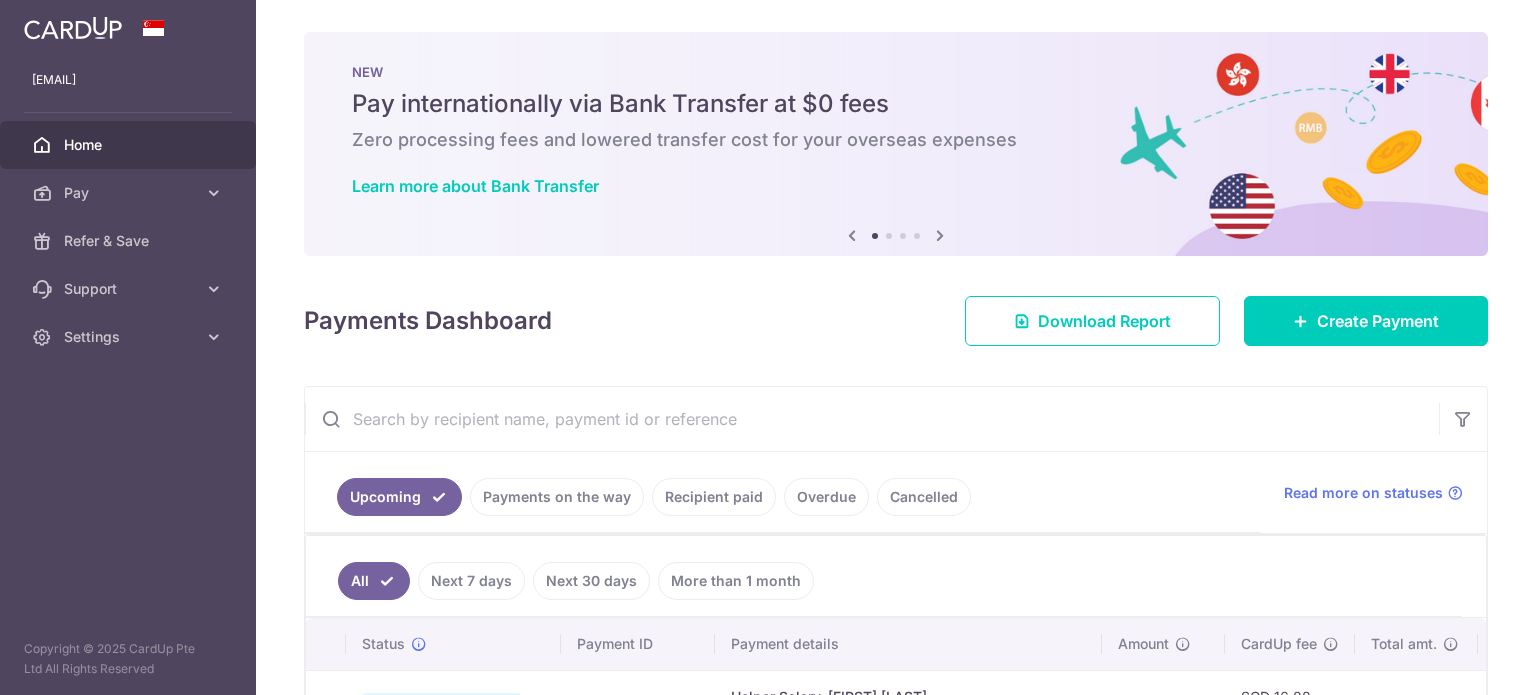 scroll, scrollTop: 0, scrollLeft: 0, axis: both 